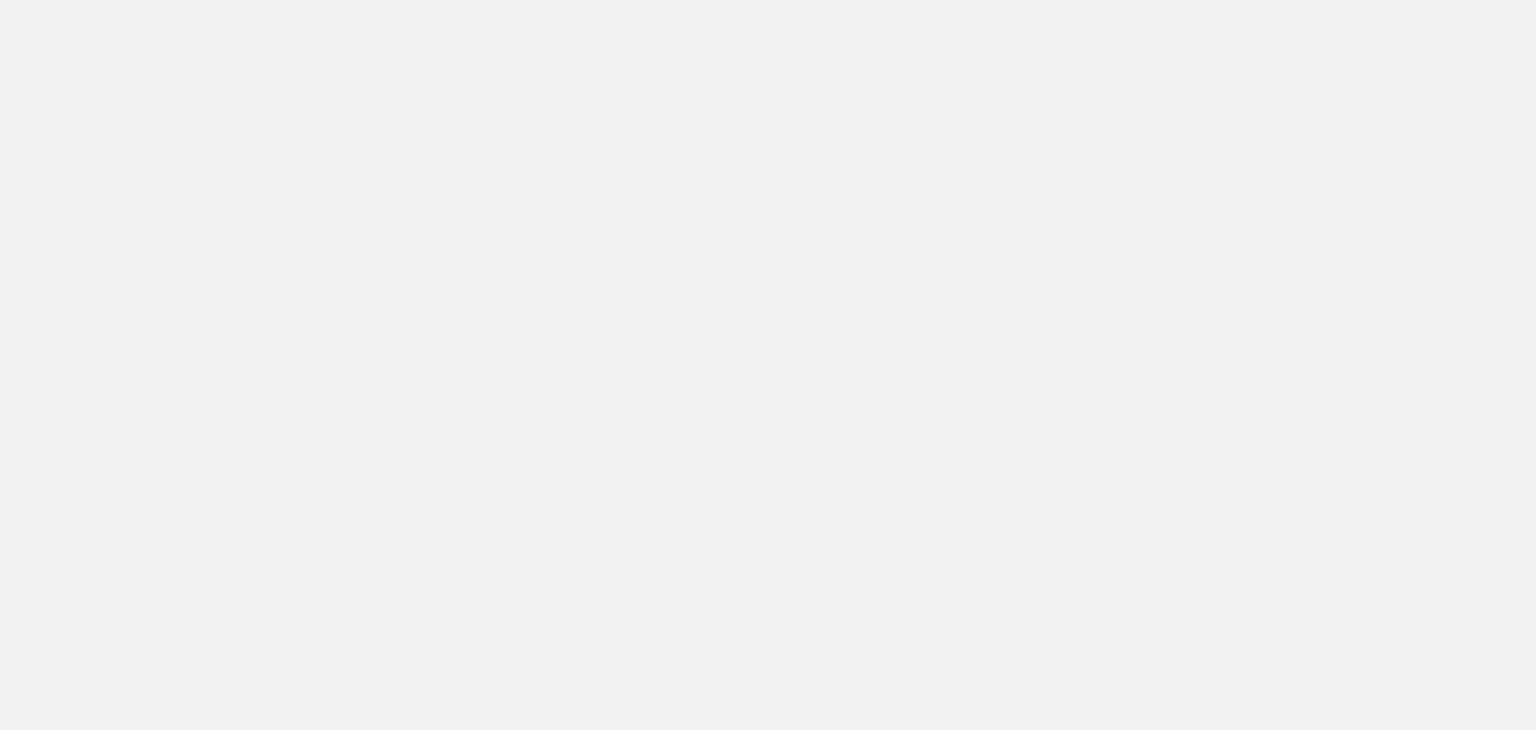 scroll, scrollTop: 0, scrollLeft: 0, axis: both 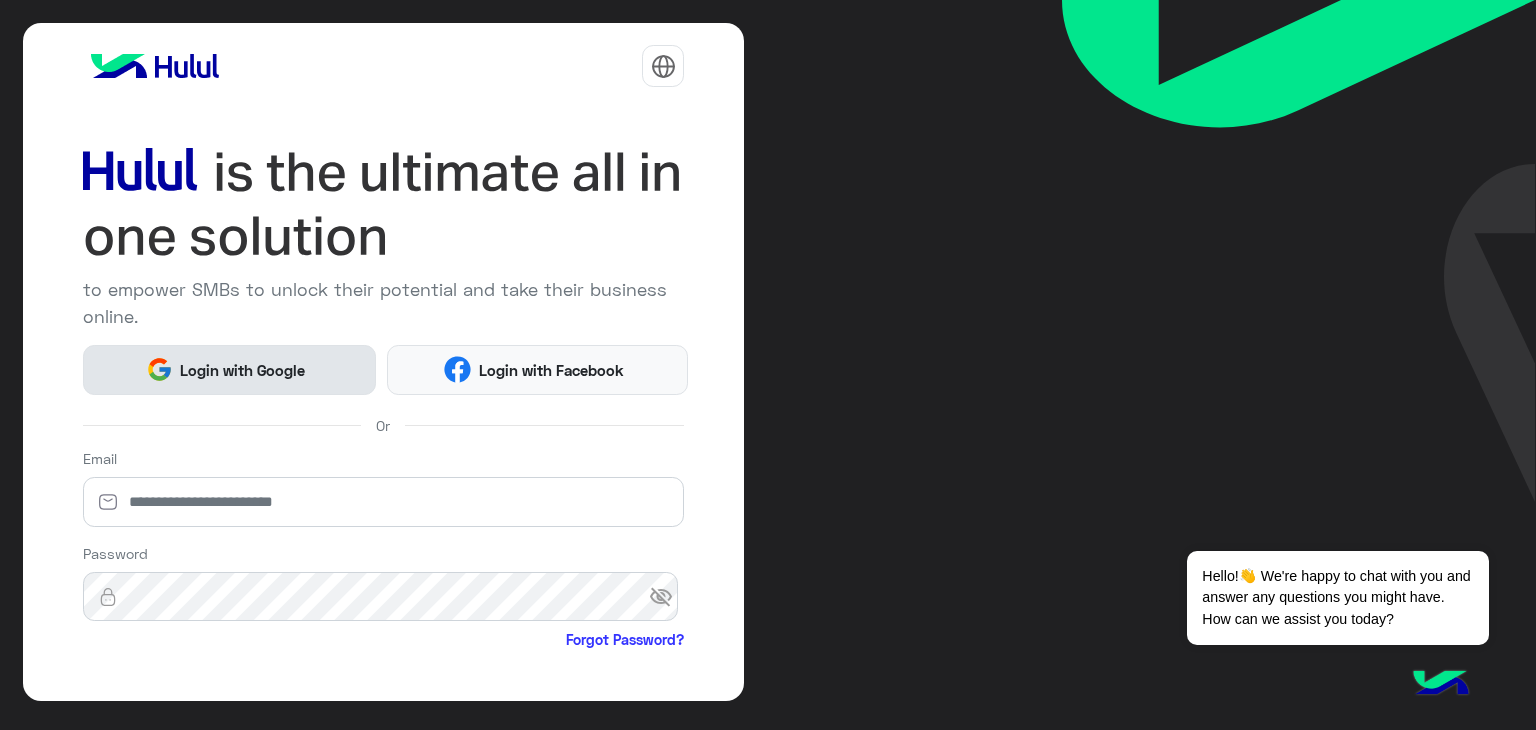 click on "Login with Google" 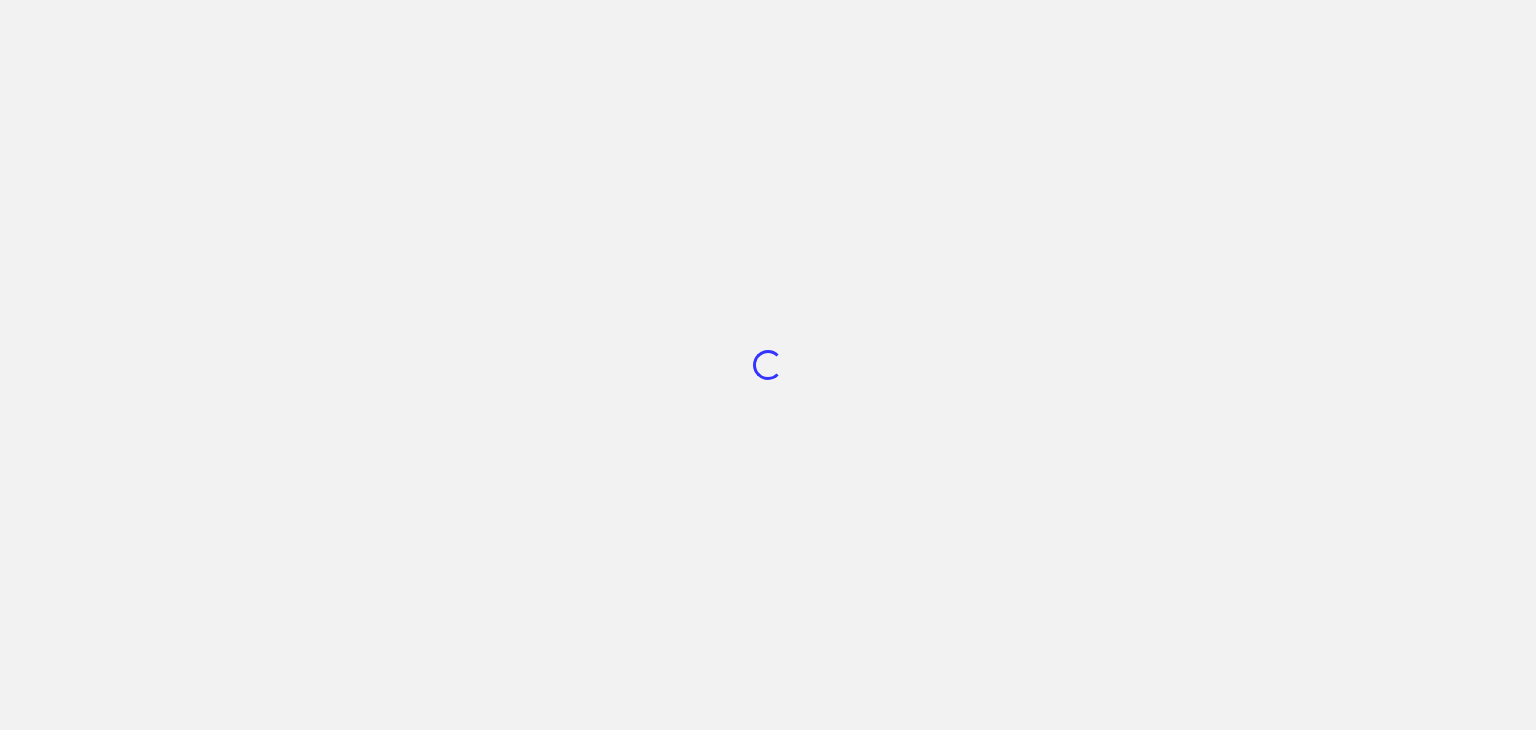 scroll, scrollTop: 0, scrollLeft: 0, axis: both 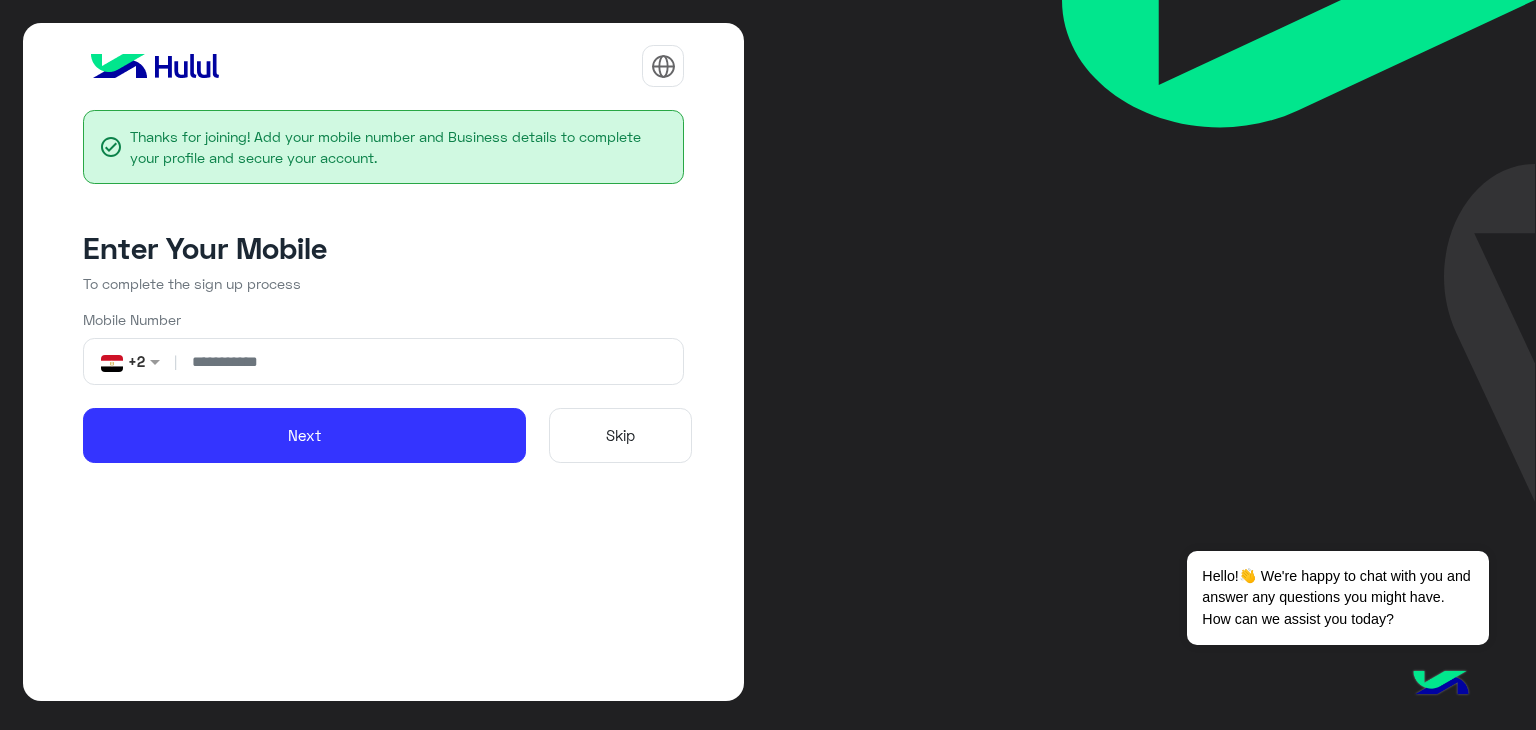 click 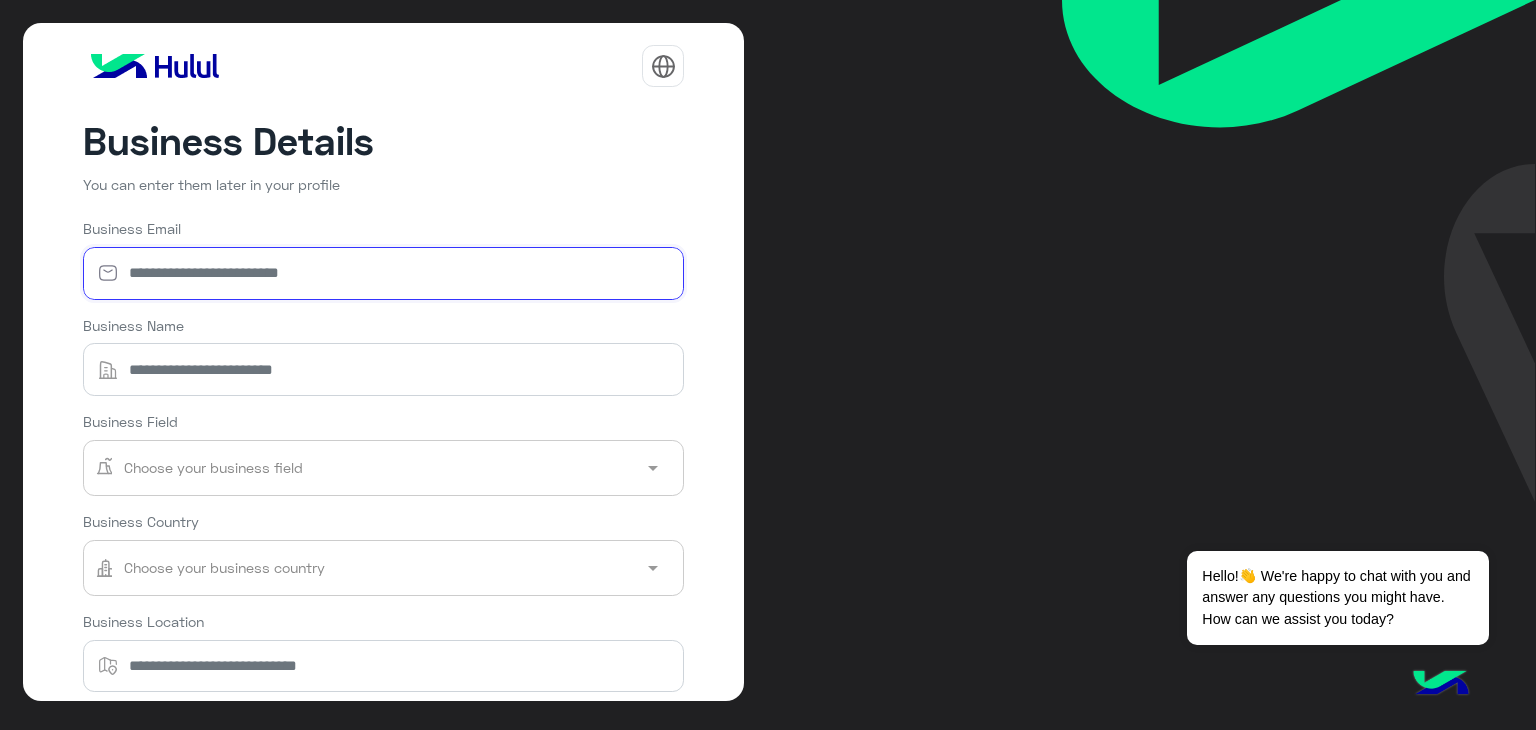 click on "Business Email" at bounding box center [384, 273] 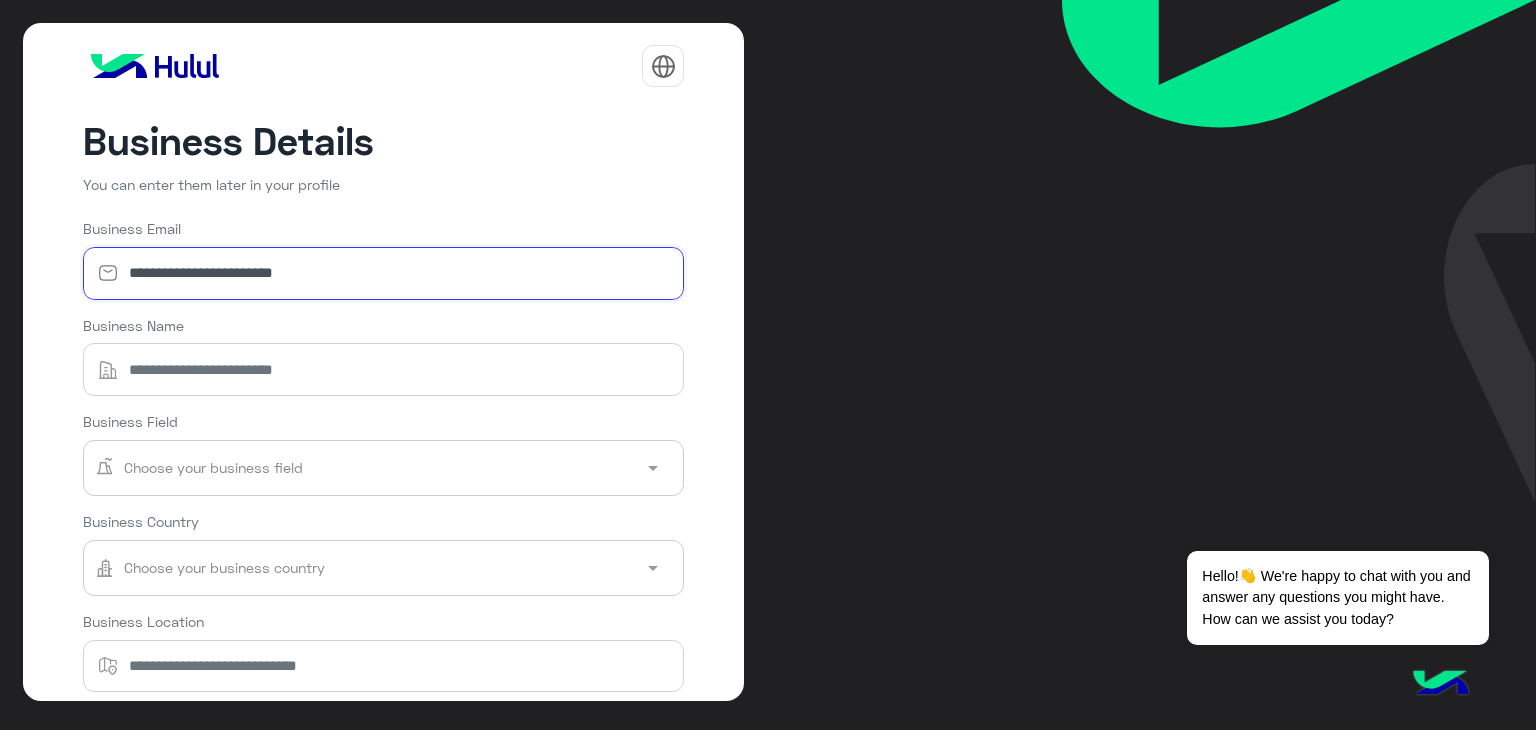 click on "**********" at bounding box center [384, 273] 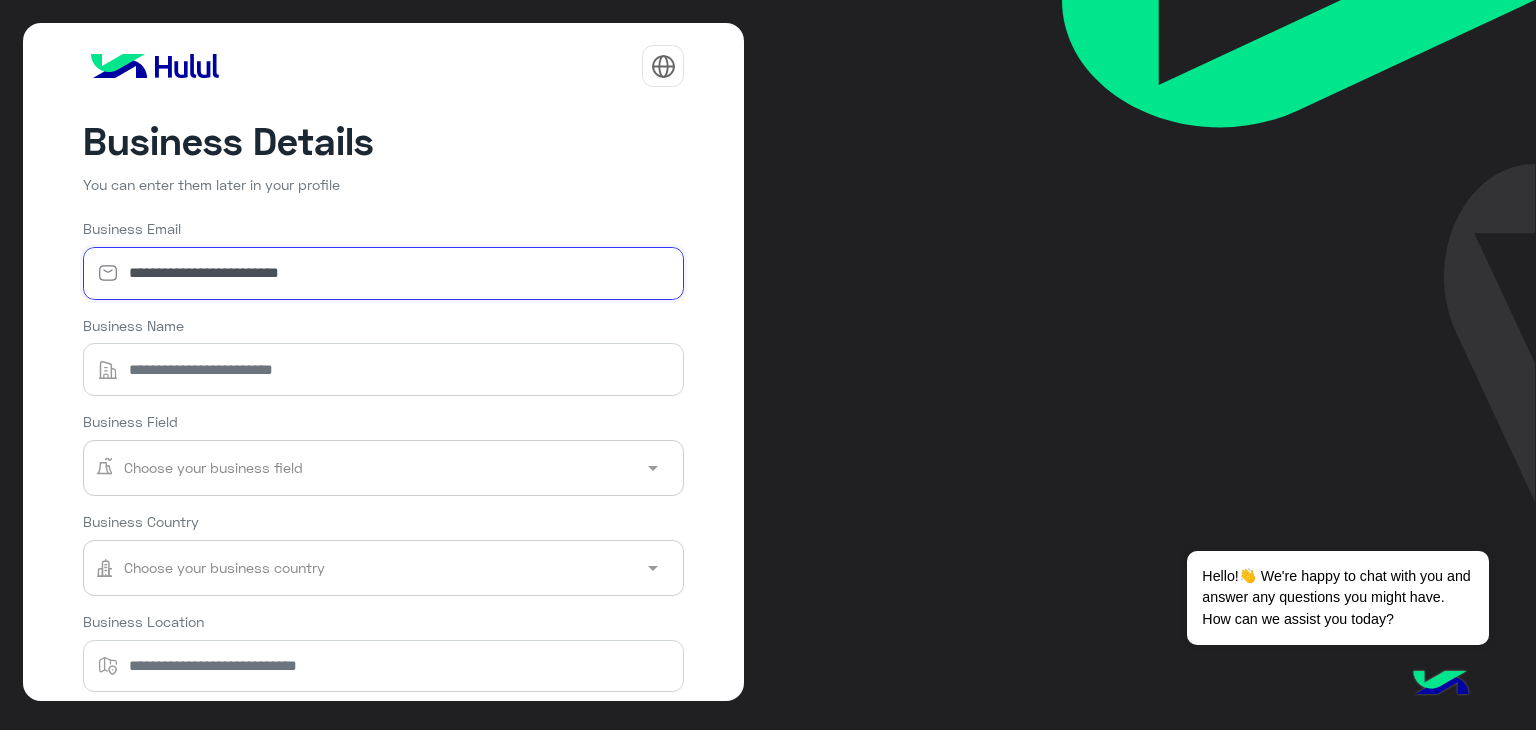 type on "**********" 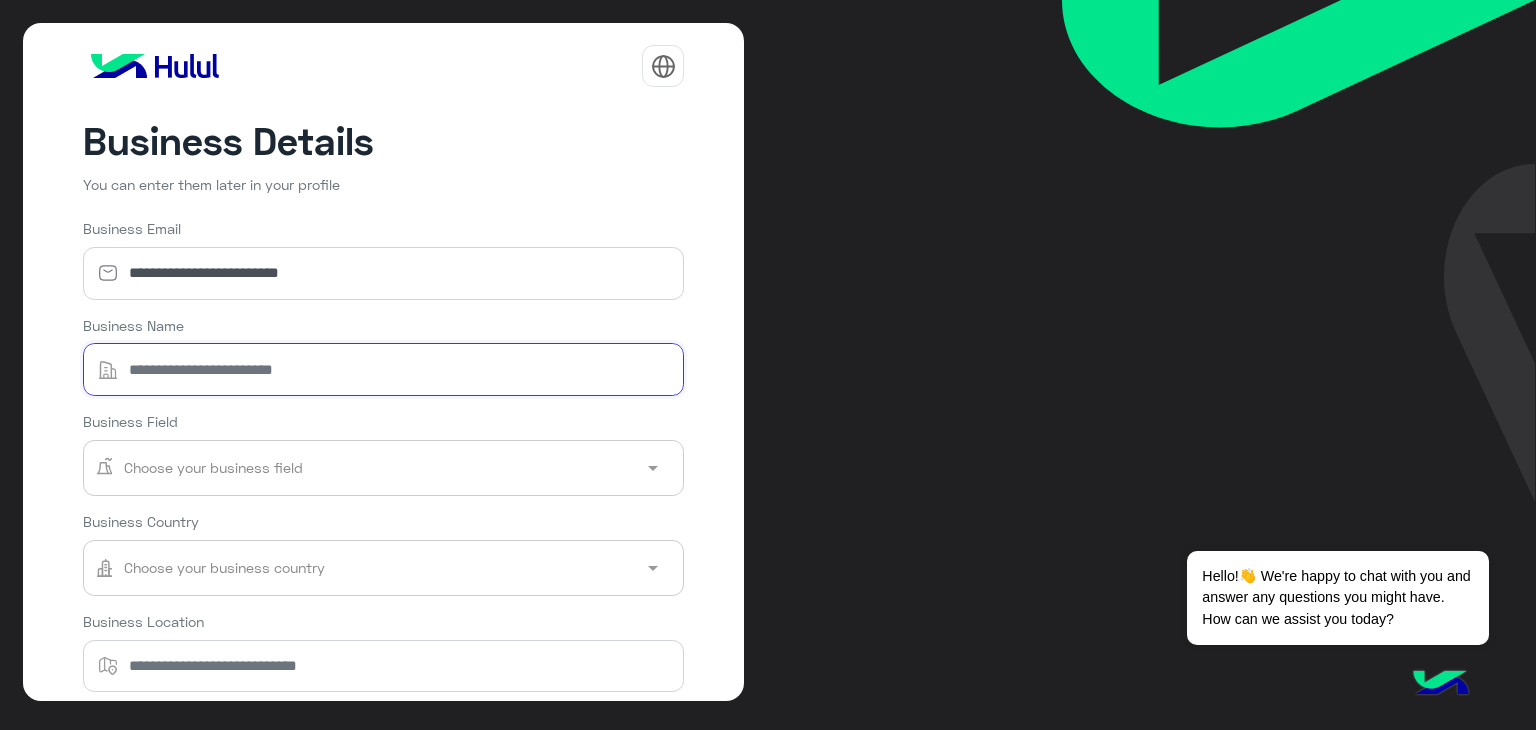 click on "Business Name" at bounding box center (384, 369) 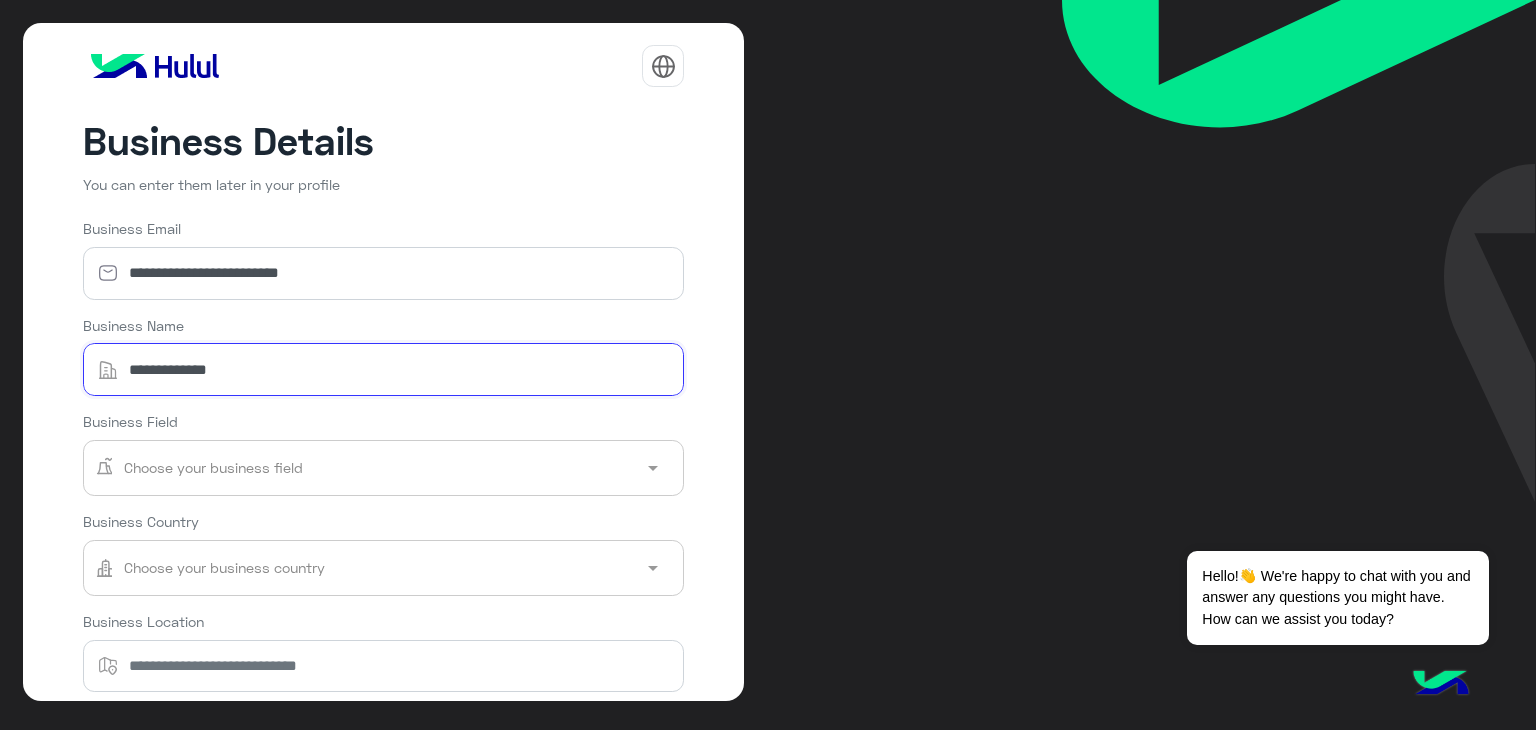 type on "**********" 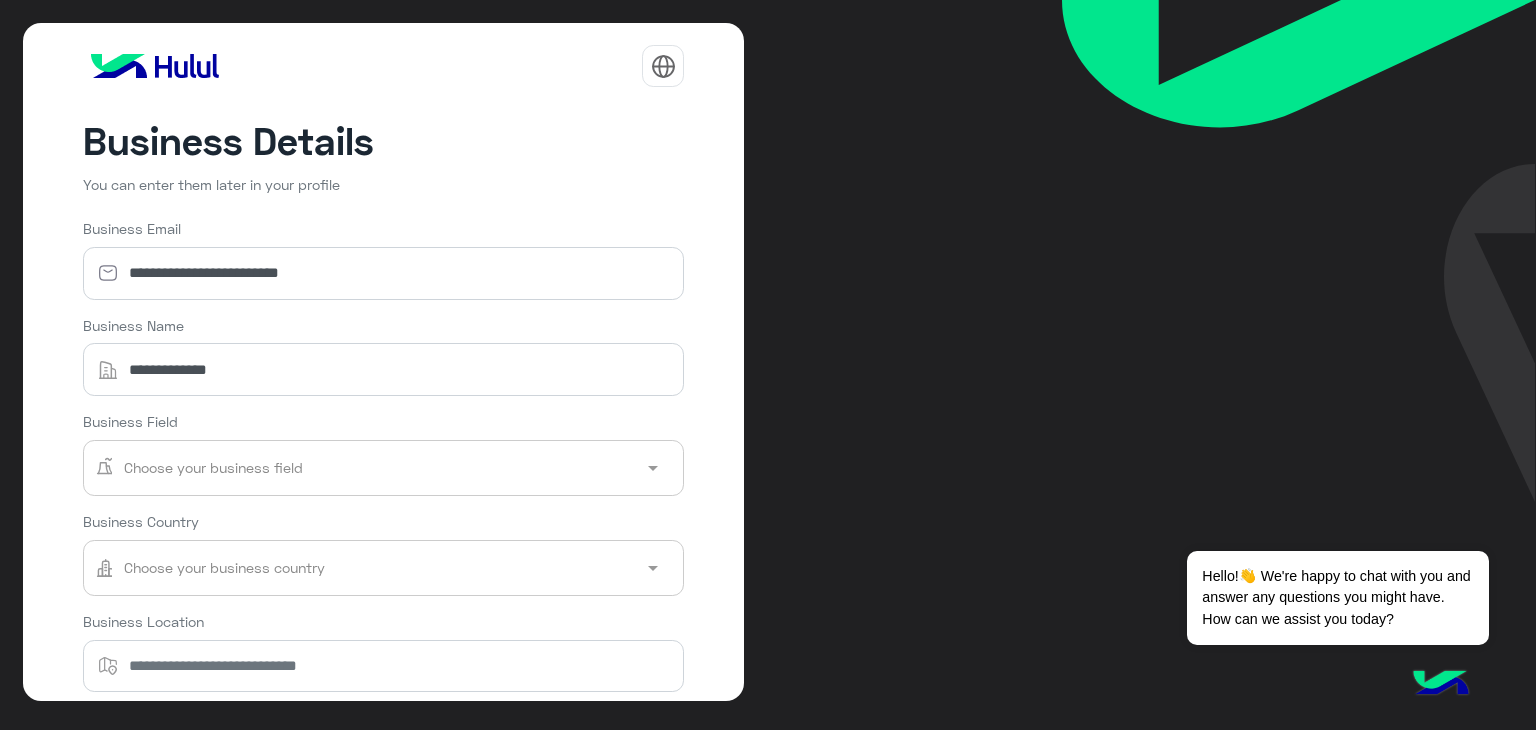 click 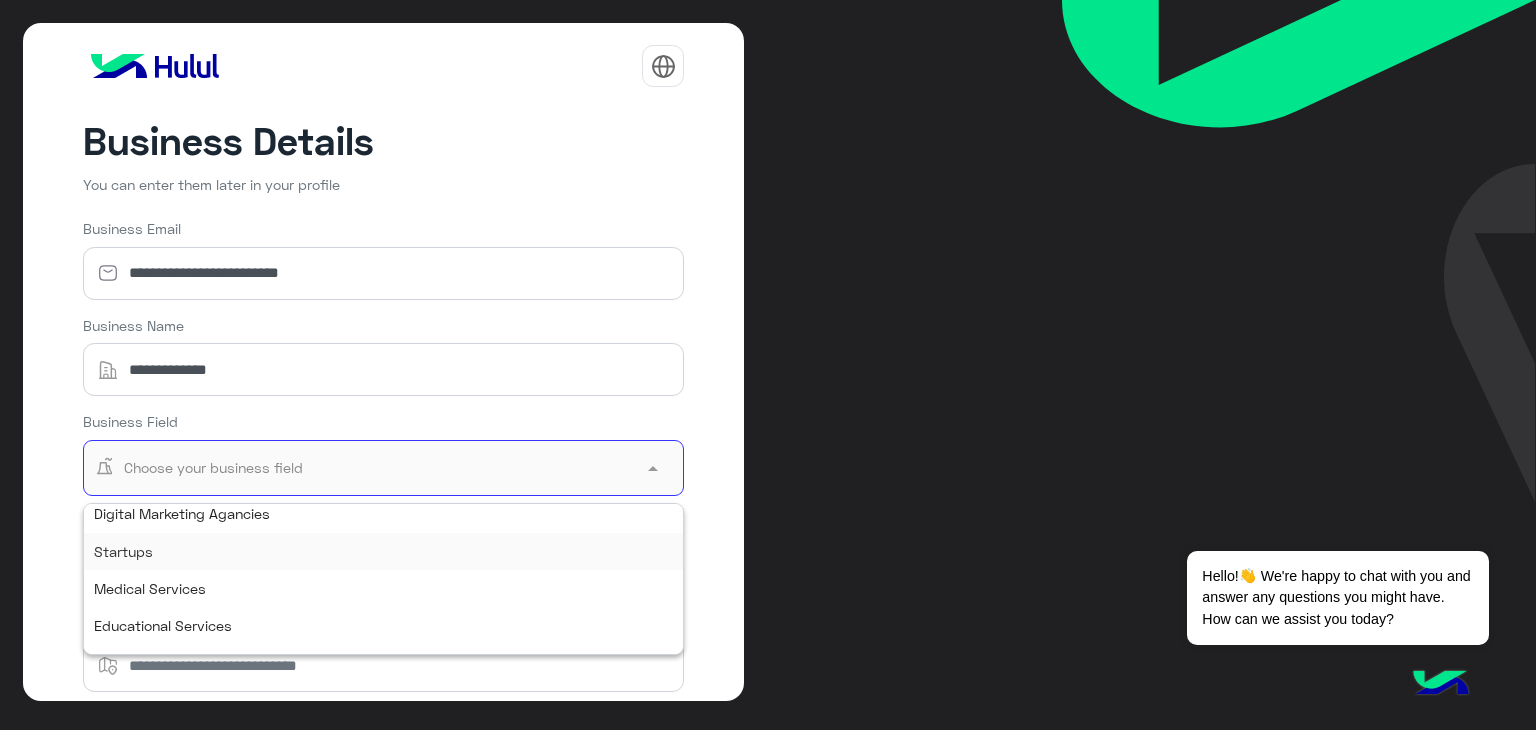 scroll, scrollTop: 372, scrollLeft: 0, axis: vertical 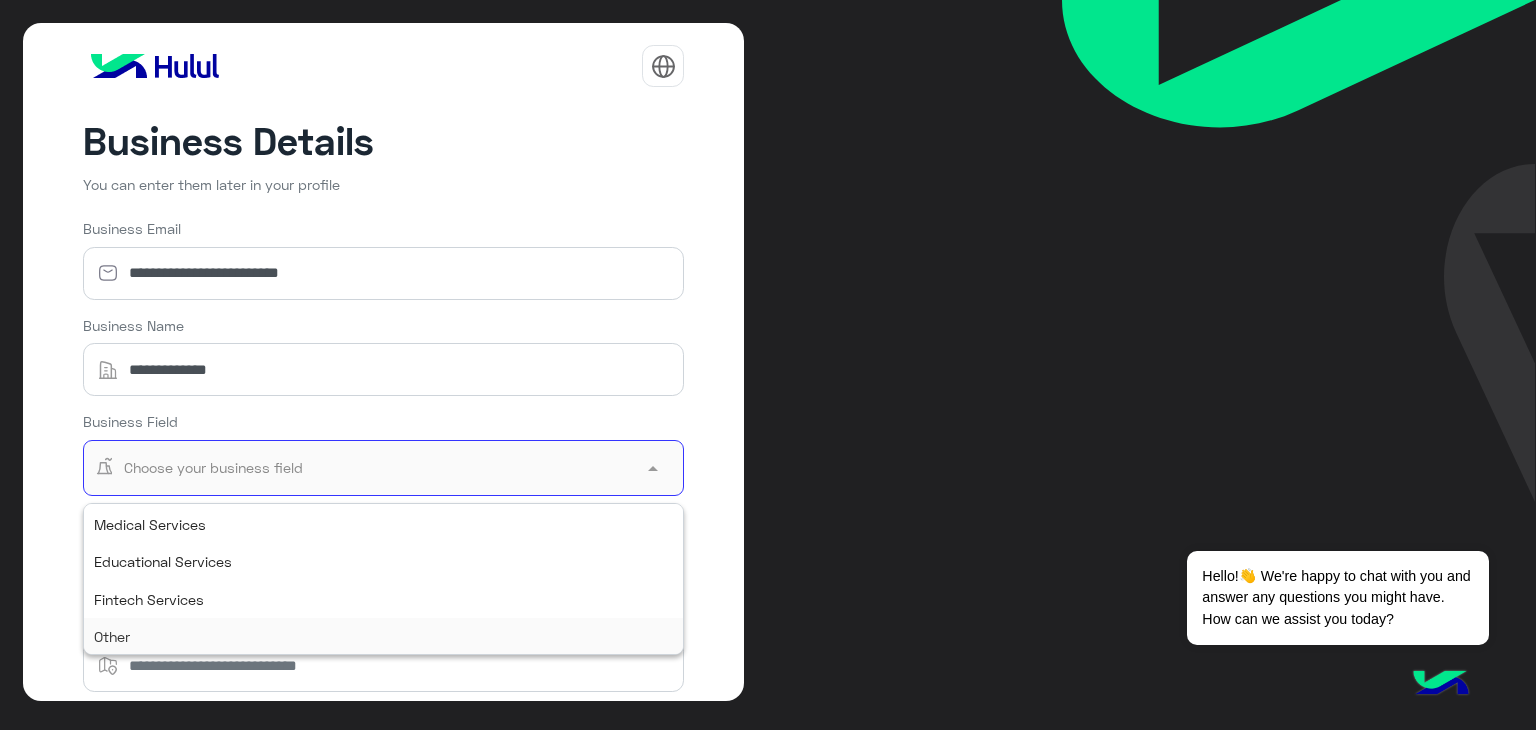 click on "Other" at bounding box center (384, 636) 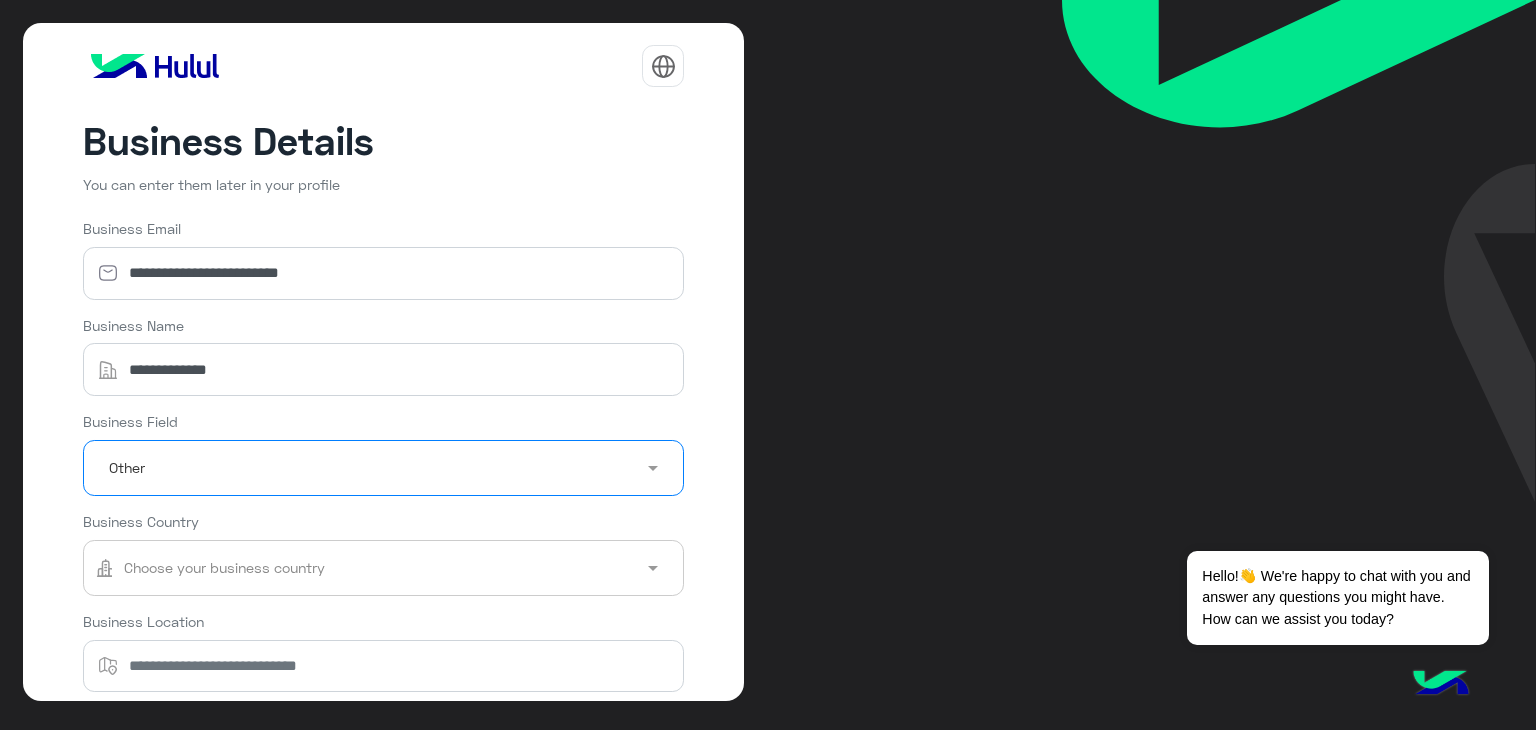 click 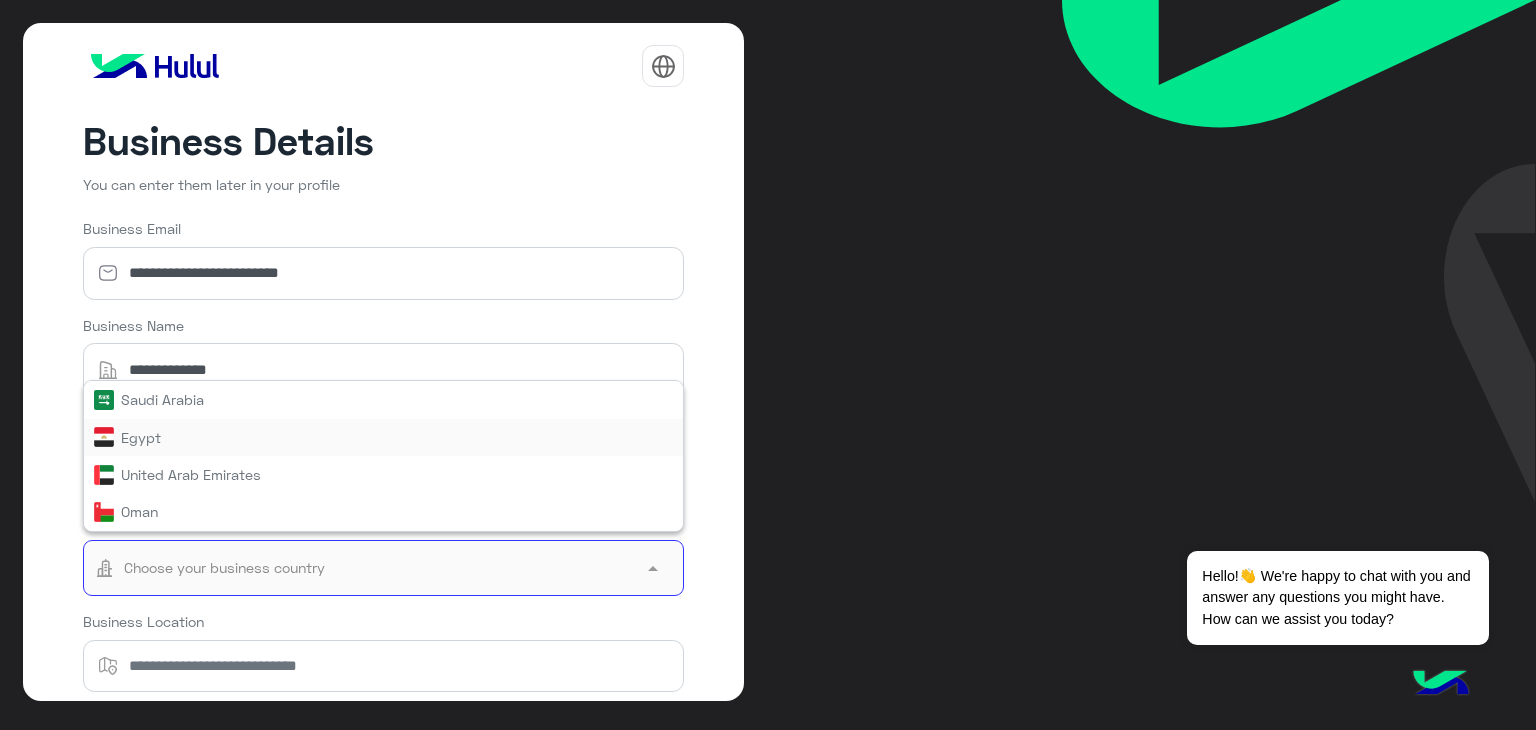 click on "Egypt" at bounding box center (384, 437) 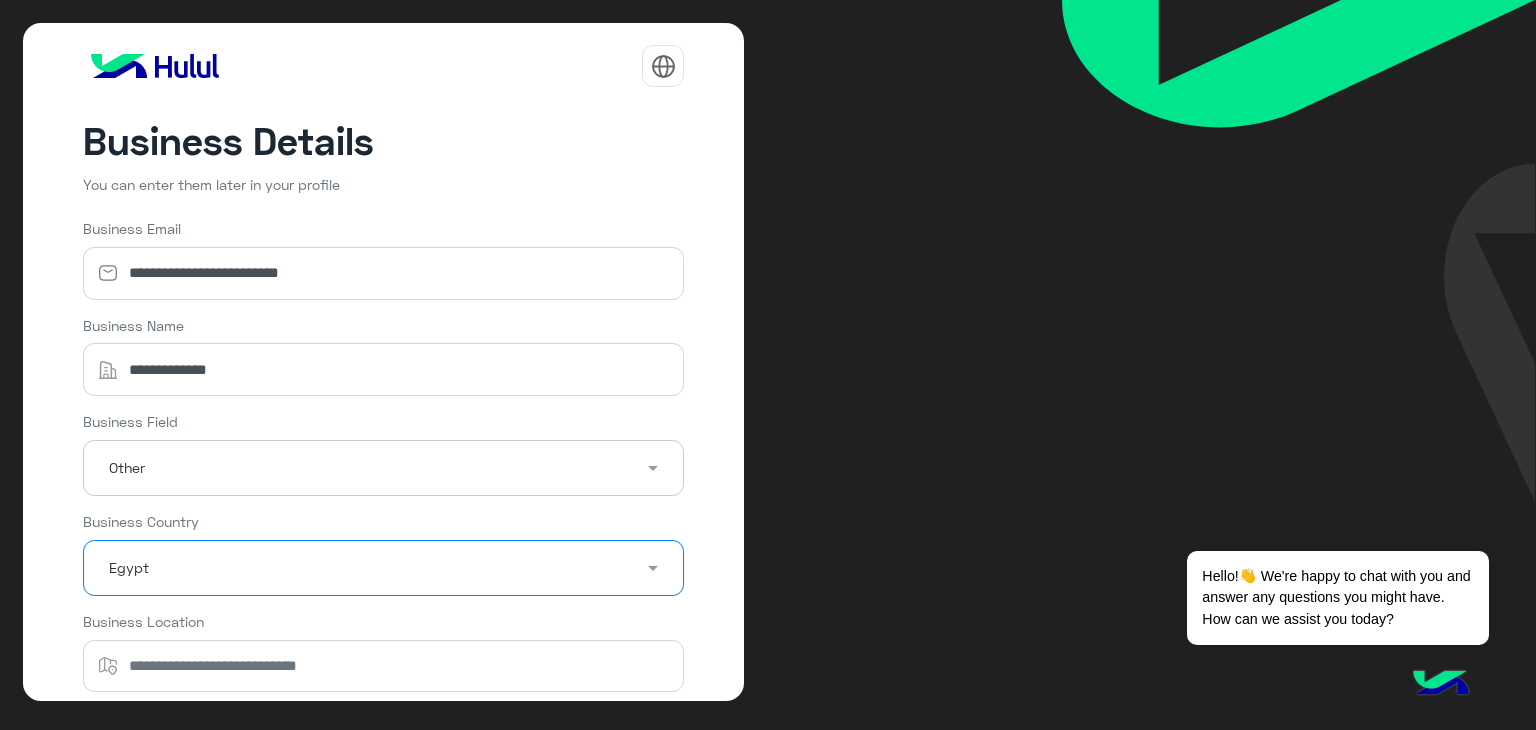 scroll, scrollTop: 117, scrollLeft: 0, axis: vertical 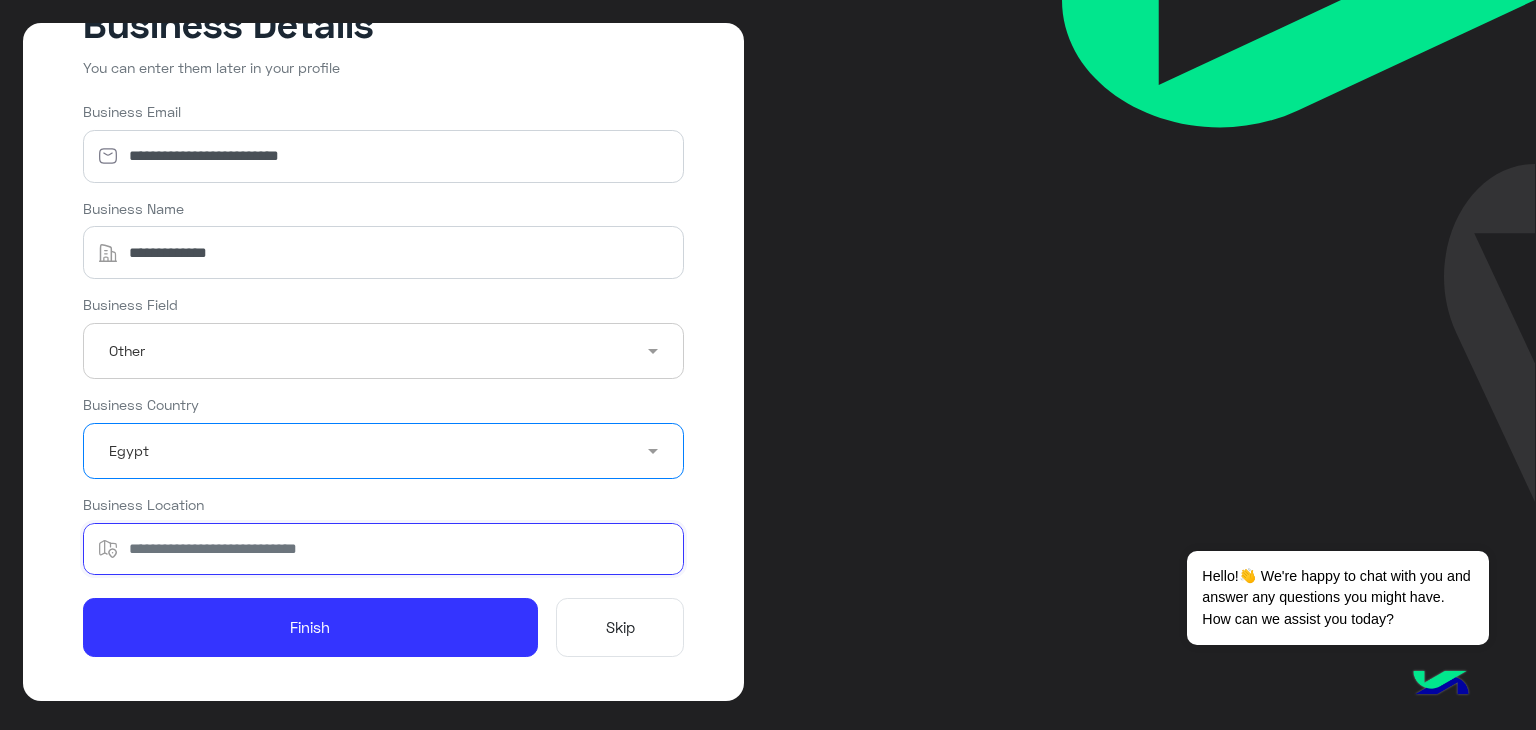 click on "Business Location" at bounding box center [384, 549] 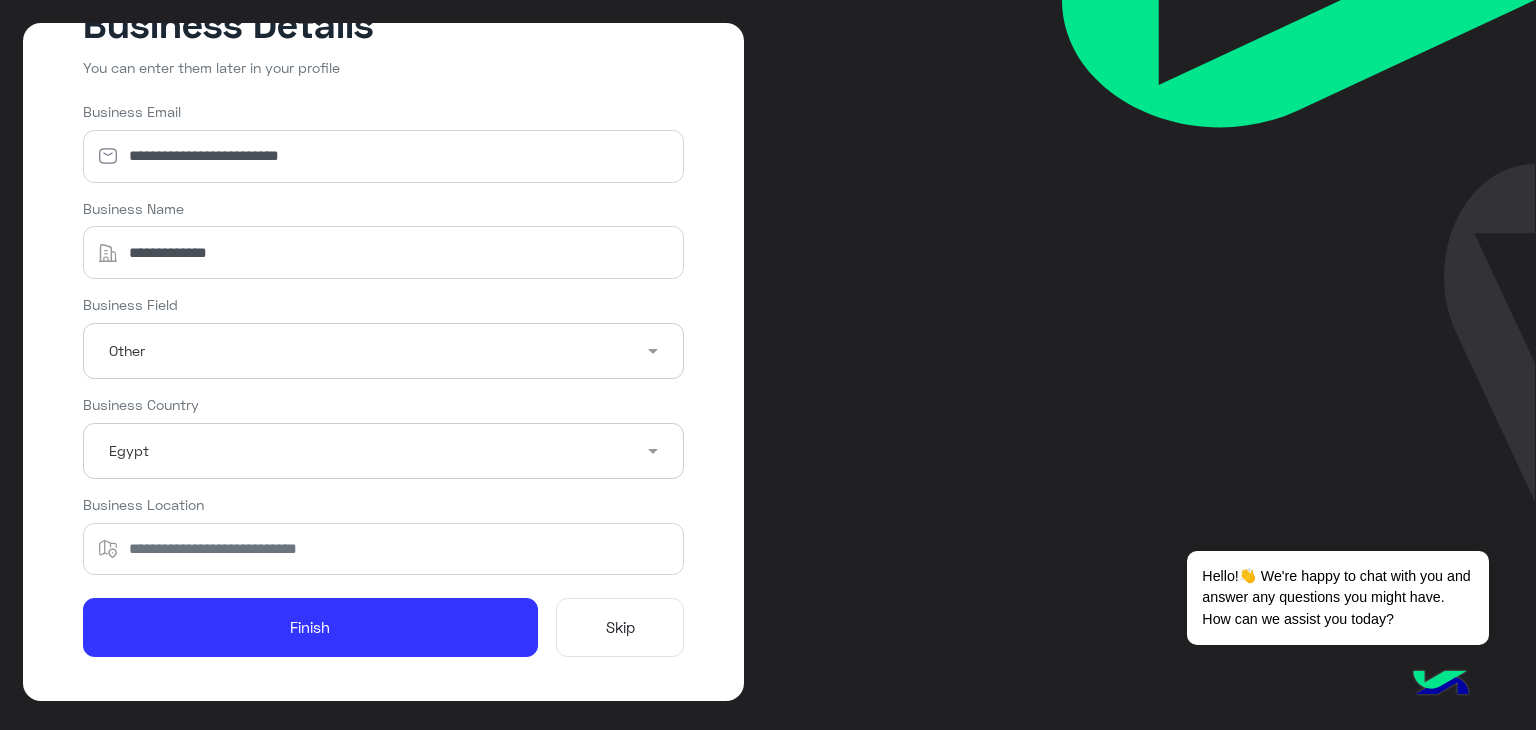 click on "Skip" 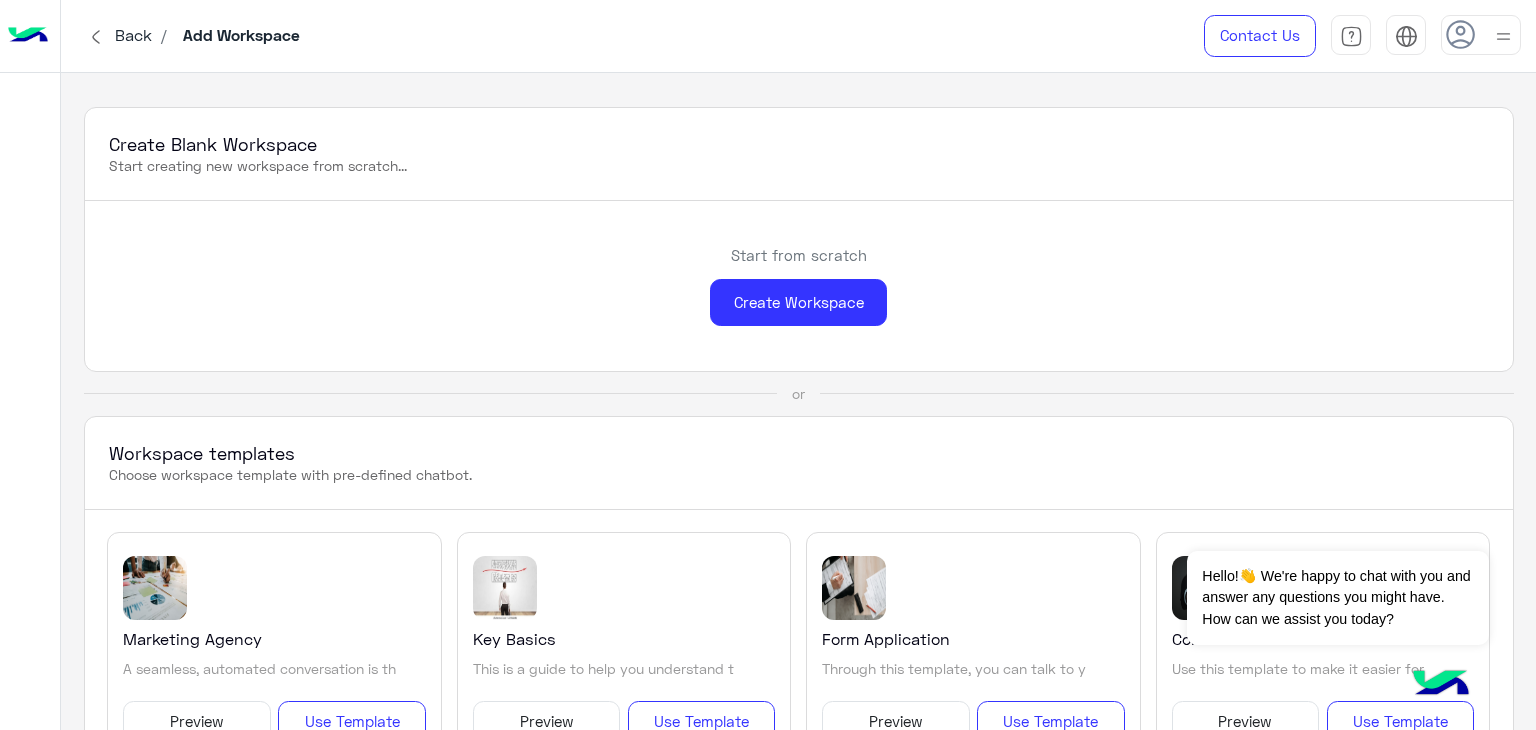 click on "Start from scratch  Create Workspace" 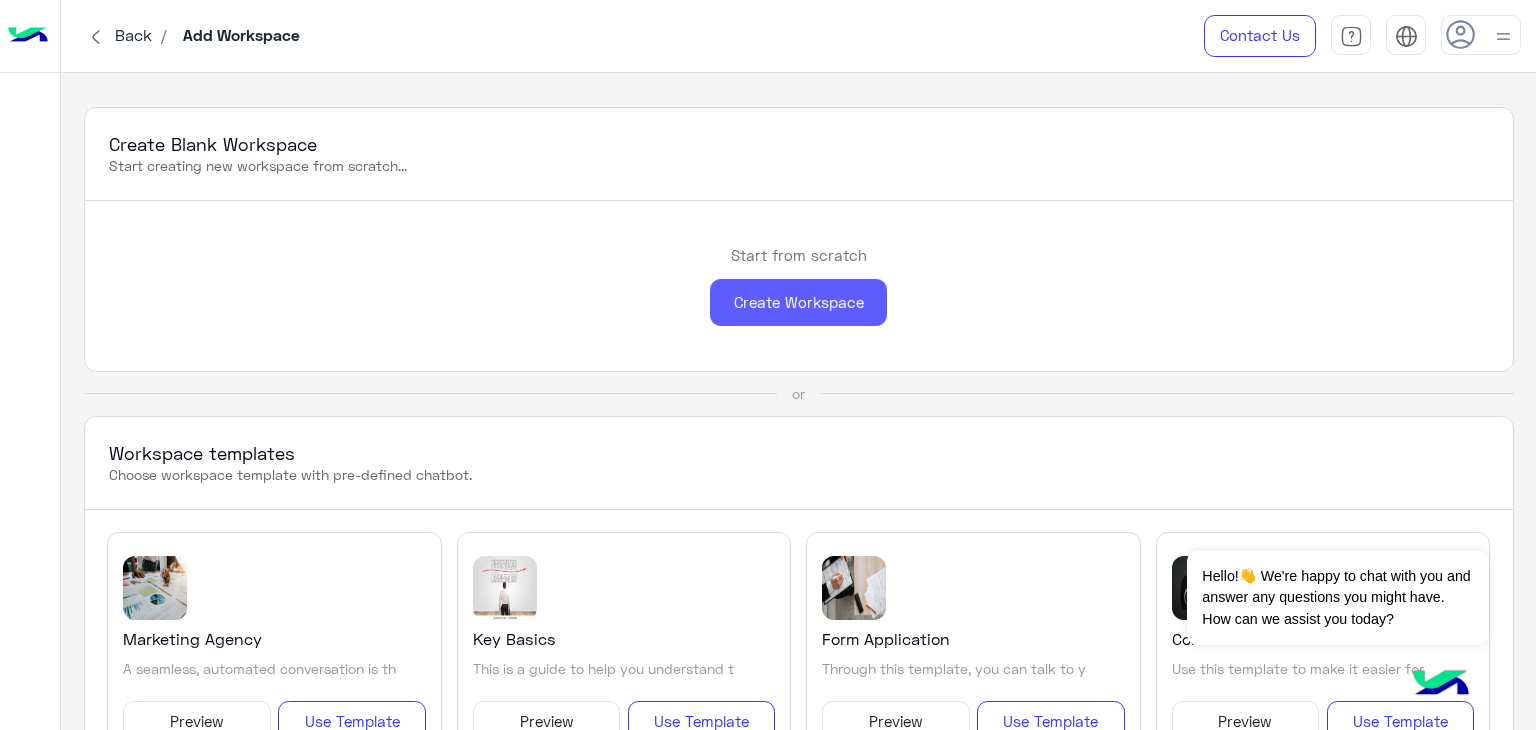 click on "Create Workspace" 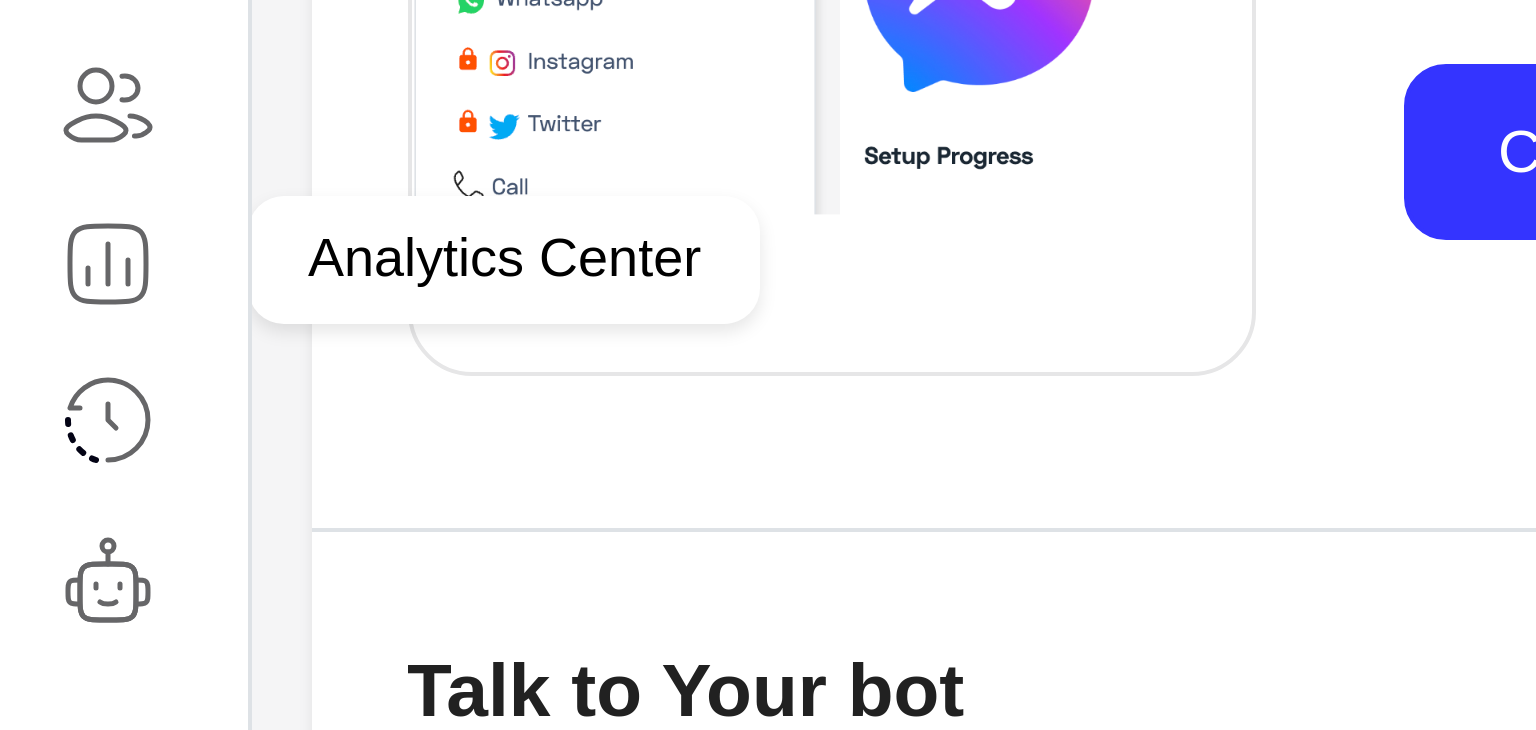 click 